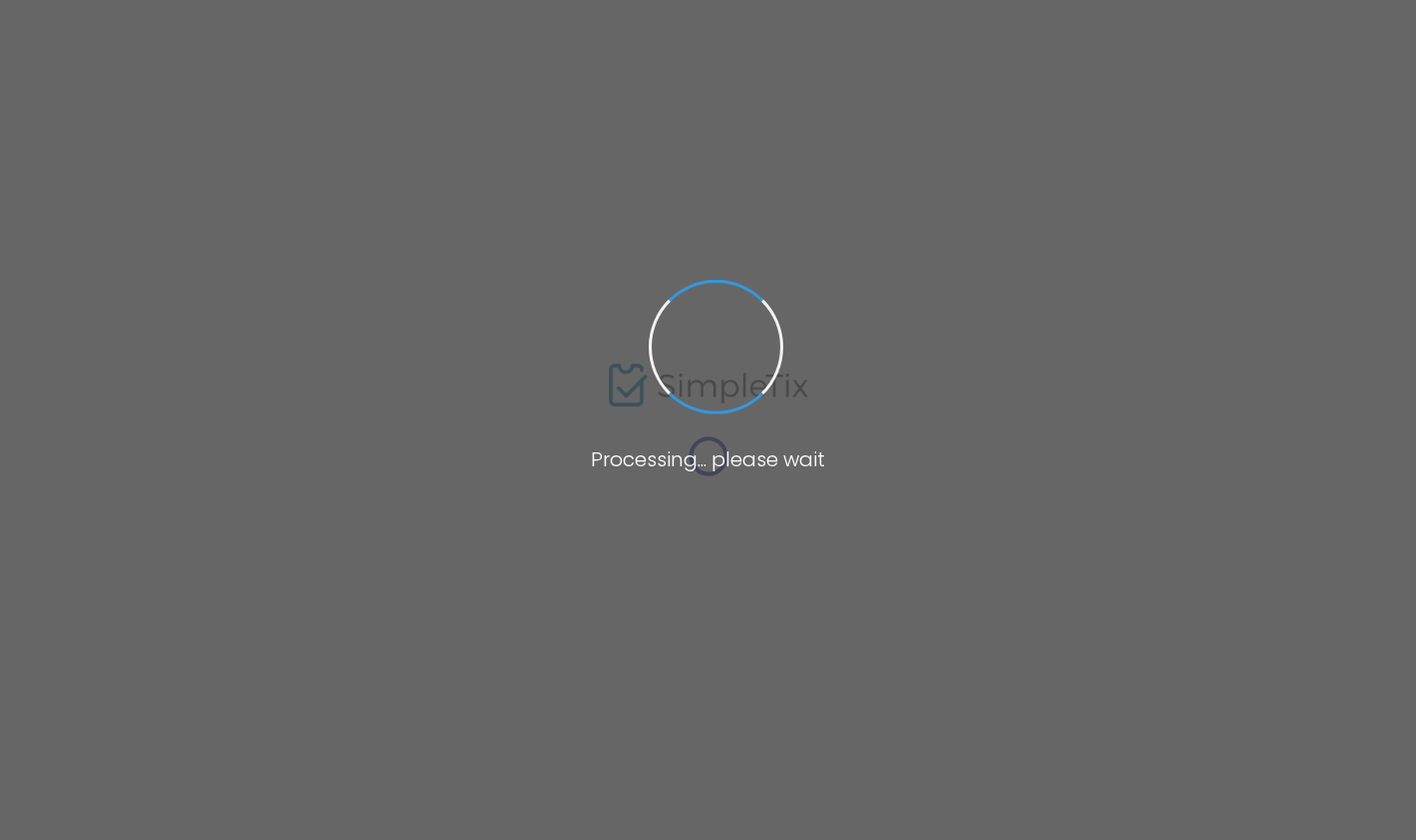 scroll, scrollTop: 0, scrollLeft: 0, axis: both 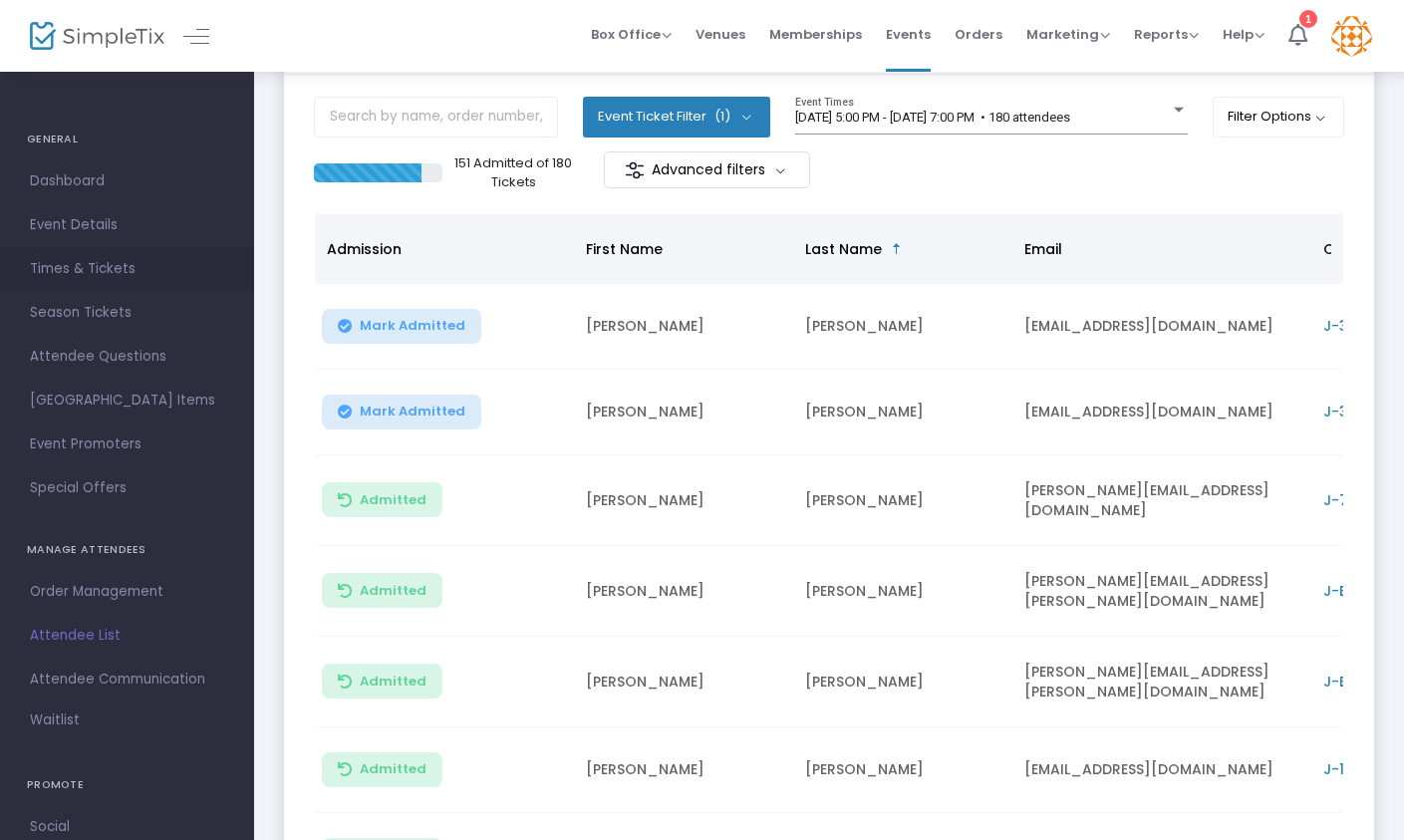 click on "Times & Tickets" at bounding box center (127, 269) 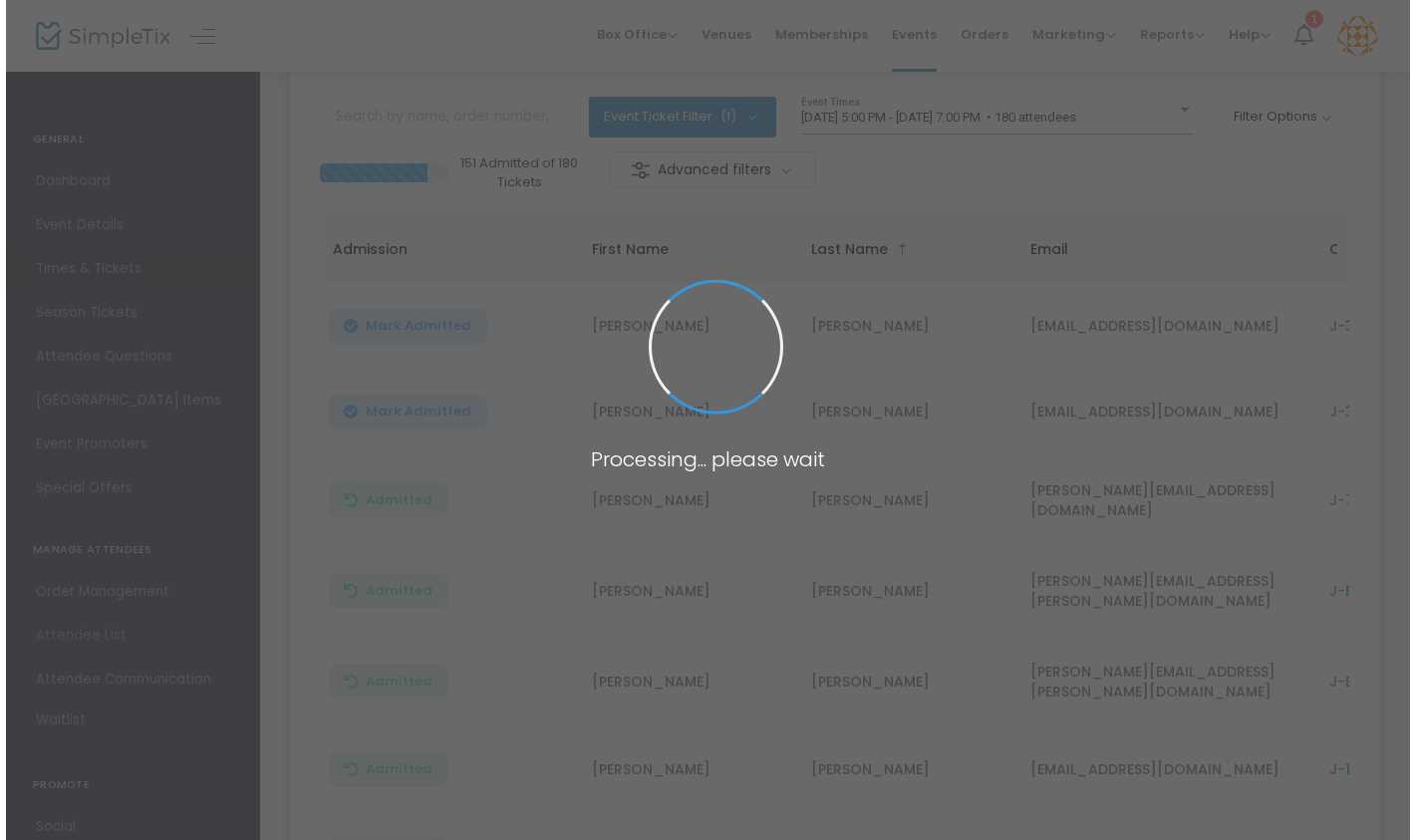 scroll, scrollTop: 0, scrollLeft: 0, axis: both 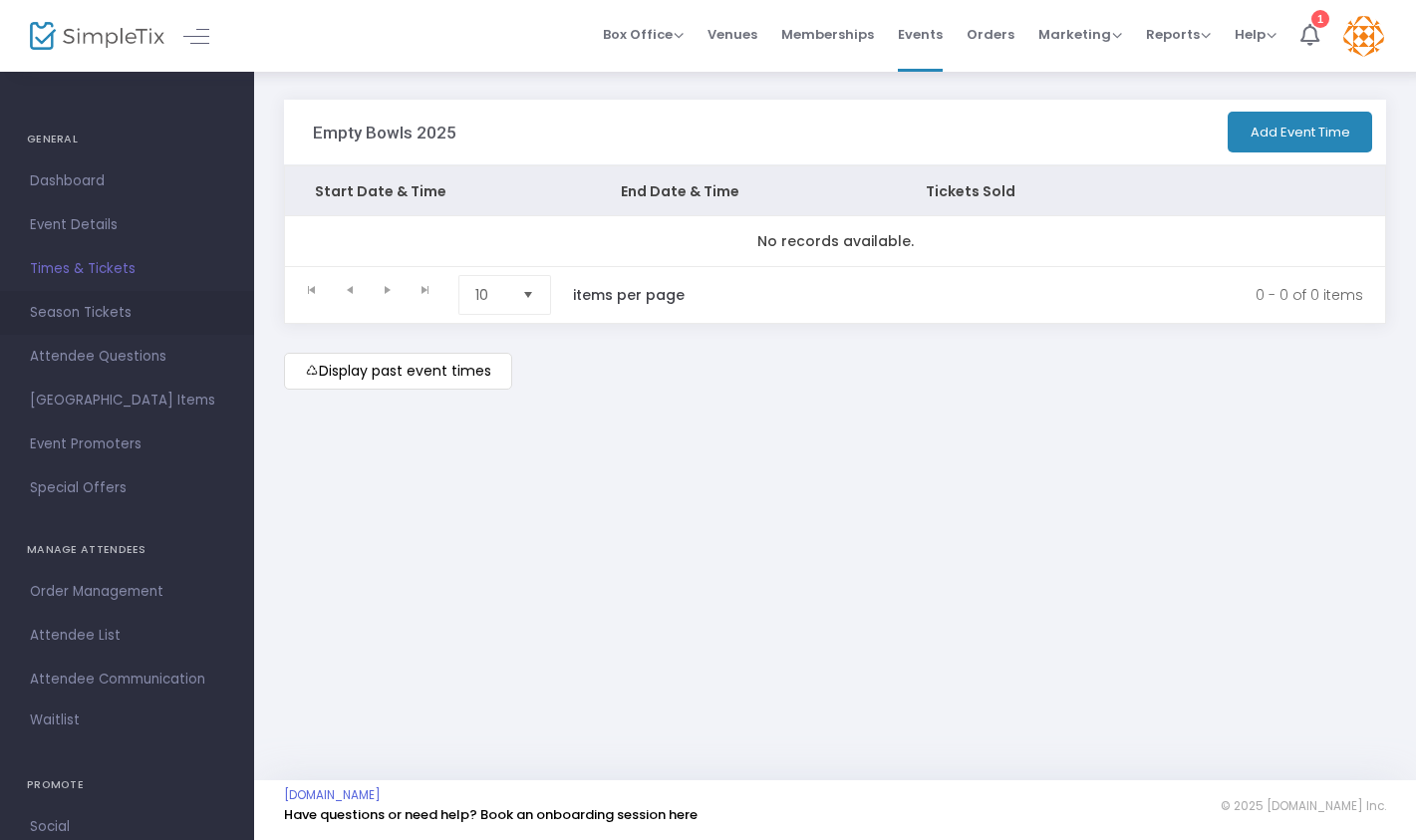 click on "Season Tickets" at bounding box center [127, 313] 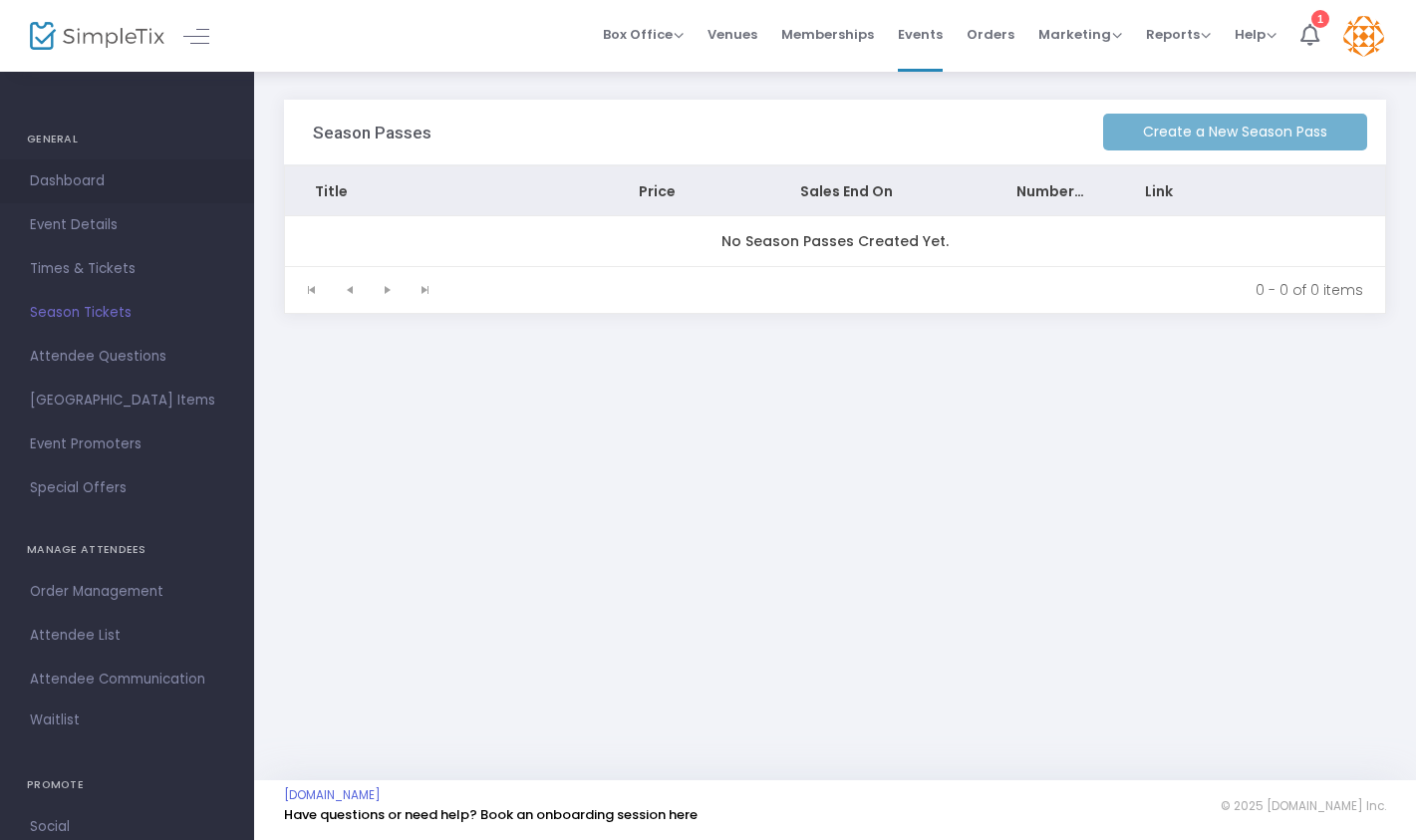 click on "Dashboard" at bounding box center [127, 181] 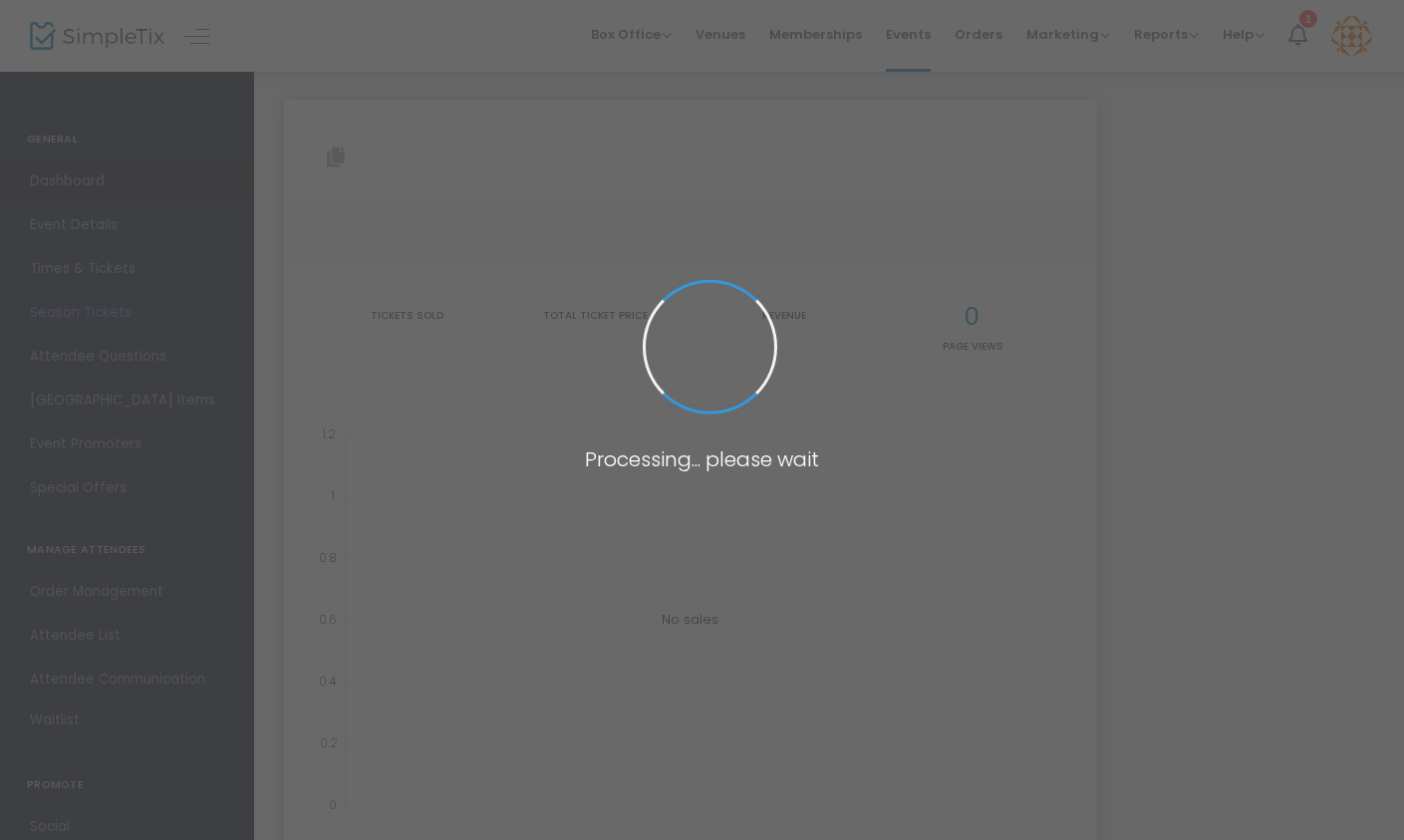 type on "https://www.simpletix.com/e/empty-bowls-2025-tickets-202823" 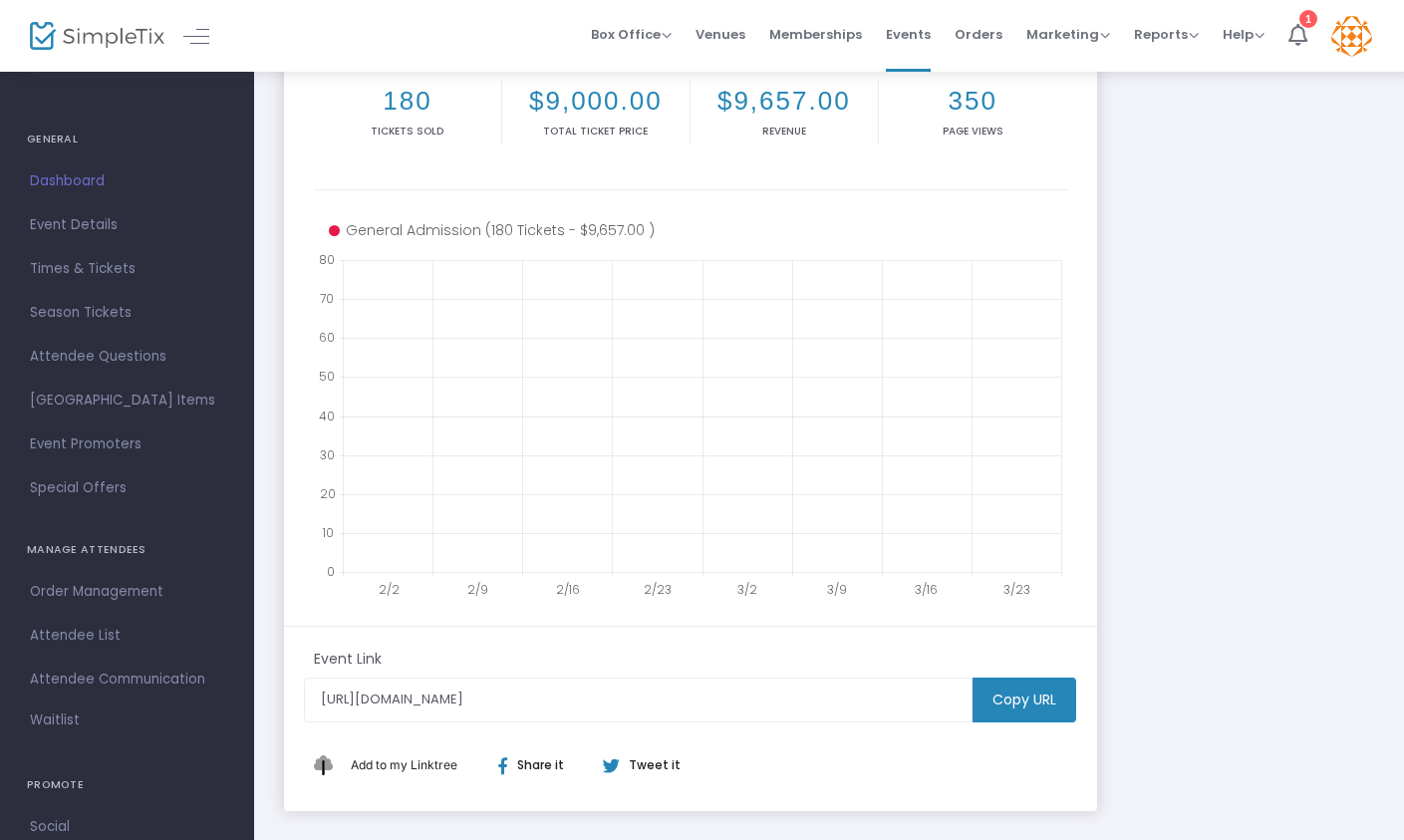 scroll, scrollTop: 381, scrollLeft: 0, axis: vertical 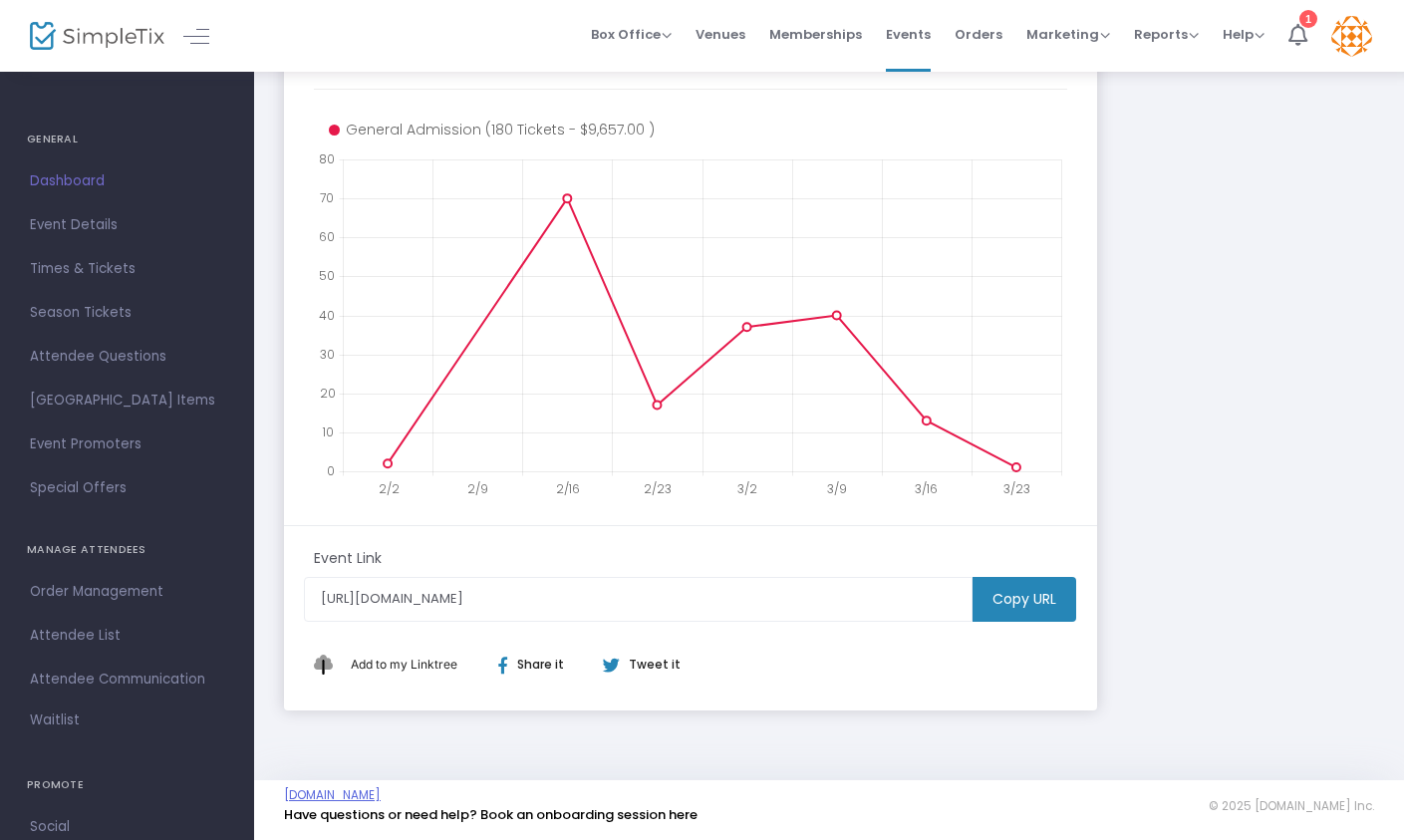 click on "folkSchool.simpletix.com" 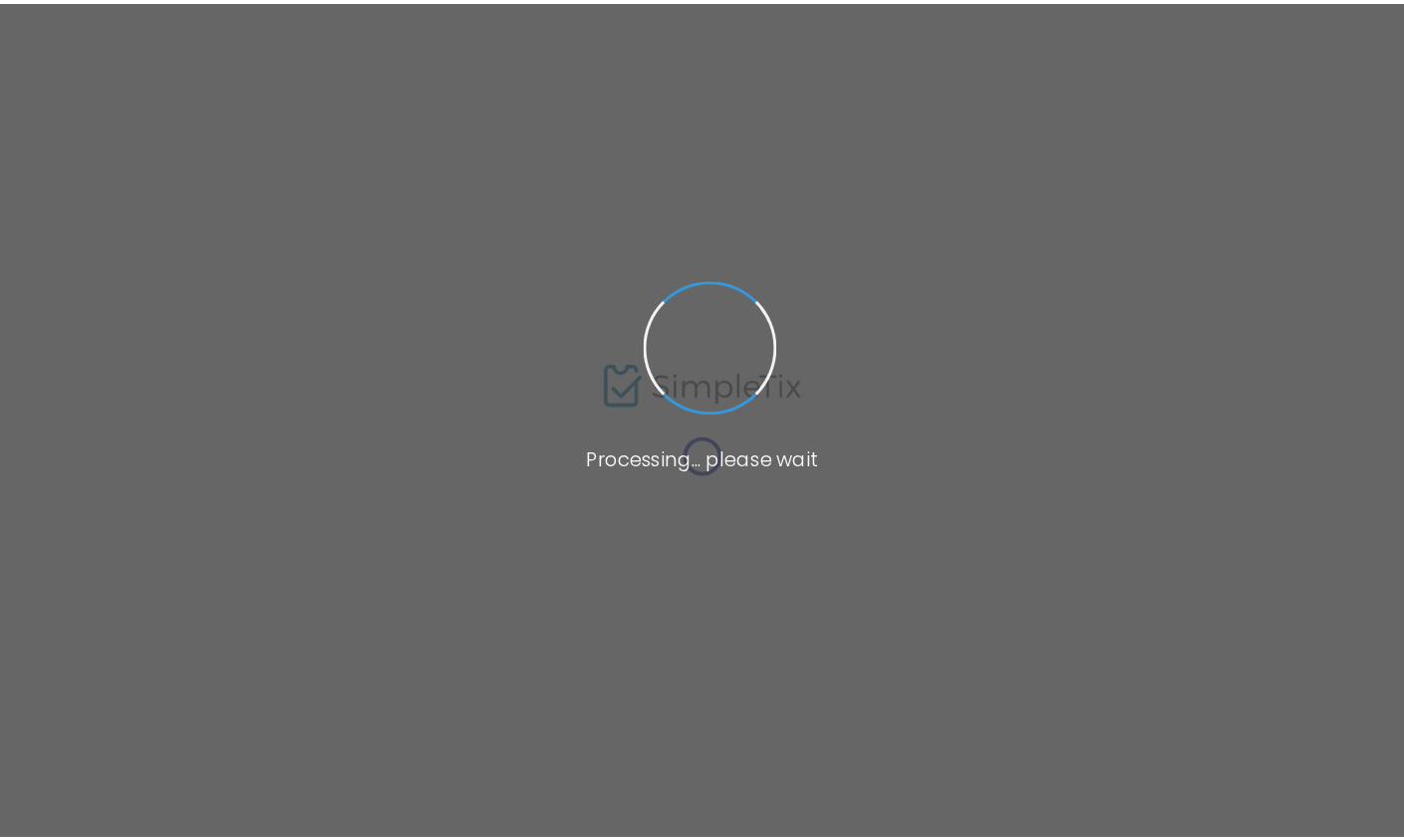scroll, scrollTop: 0, scrollLeft: 0, axis: both 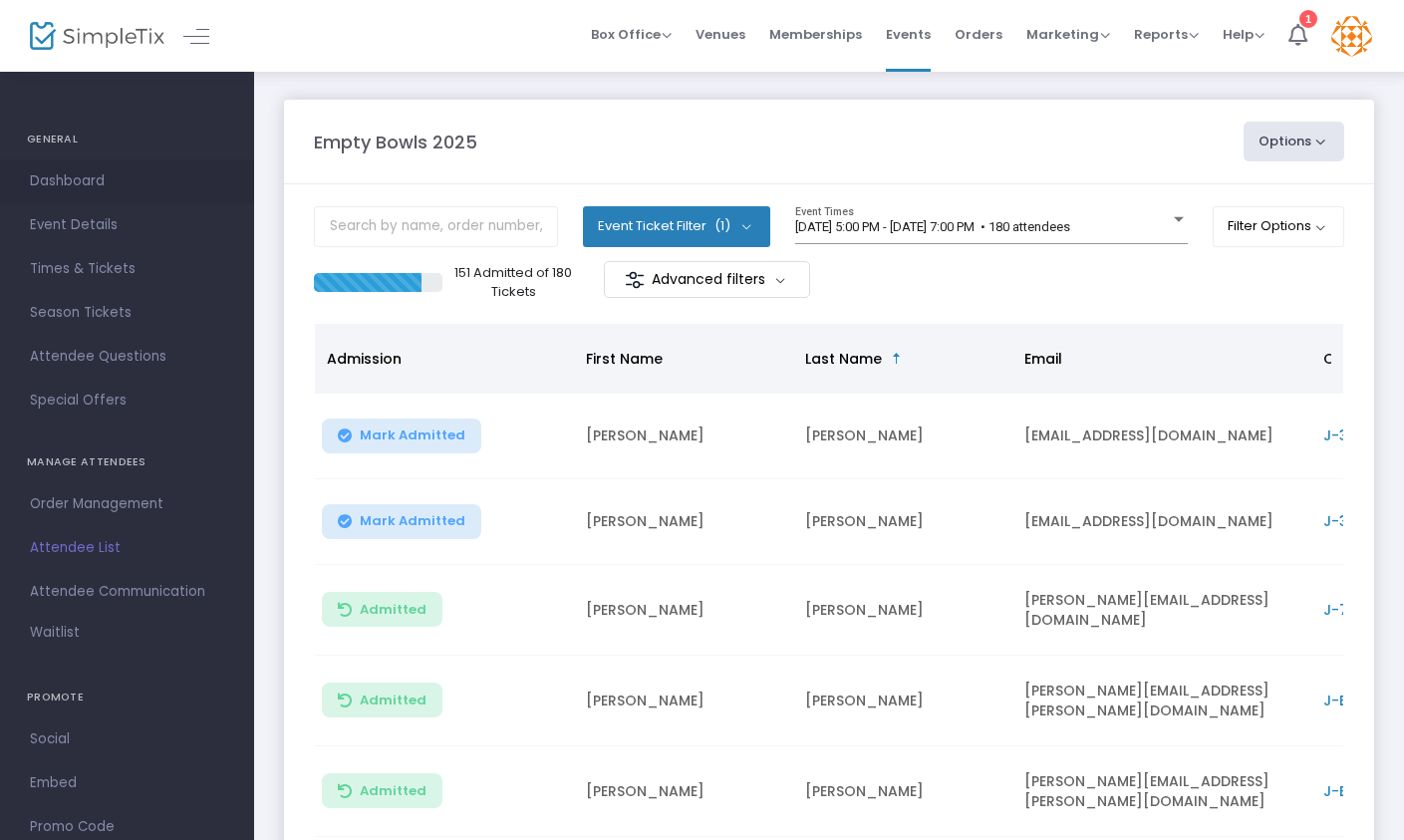 click on "Dashboard" at bounding box center (127, 181) 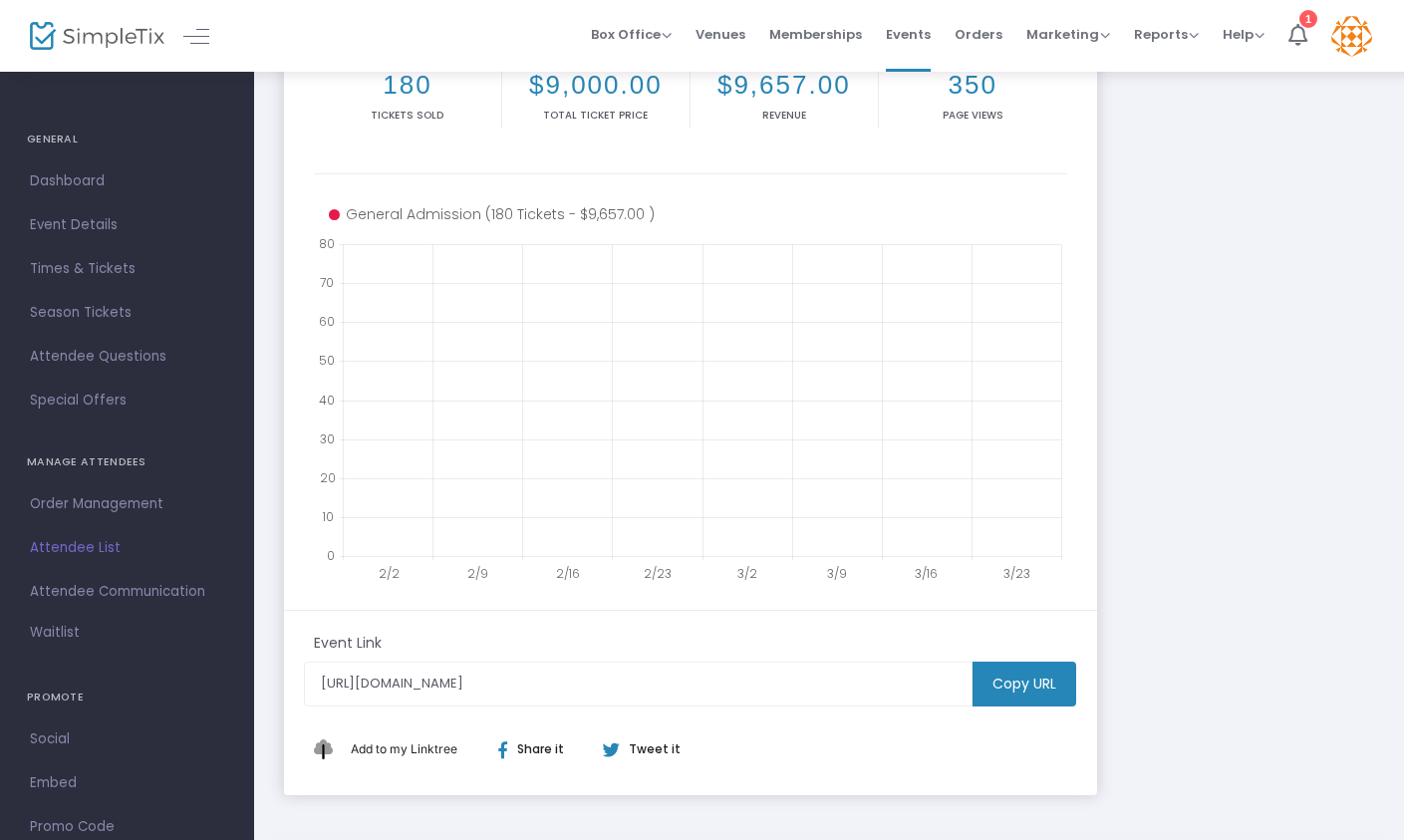 scroll, scrollTop: 318, scrollLeft: 0, axis: vertical 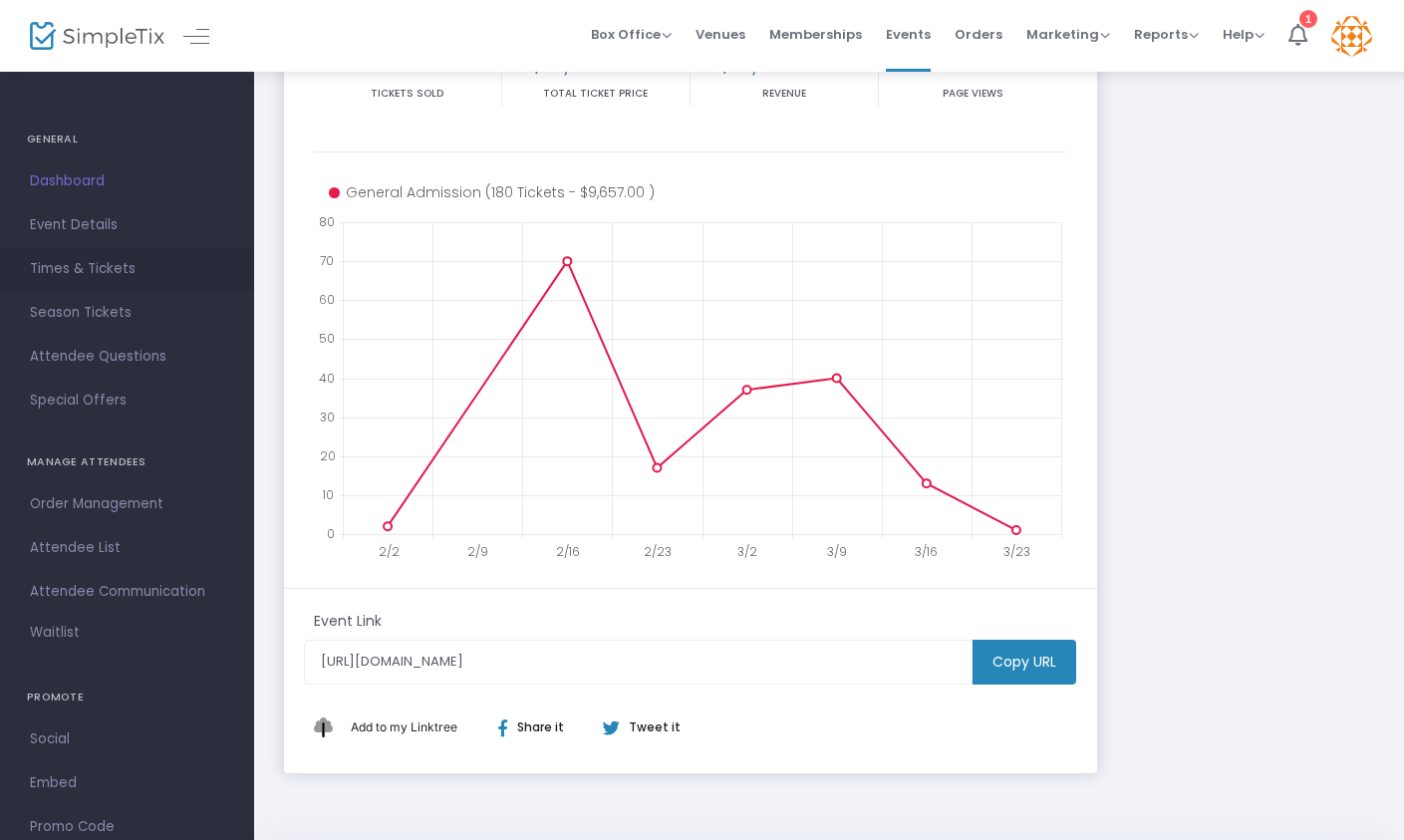 click on "Times & Tickets" at bounding box center [127, 269] 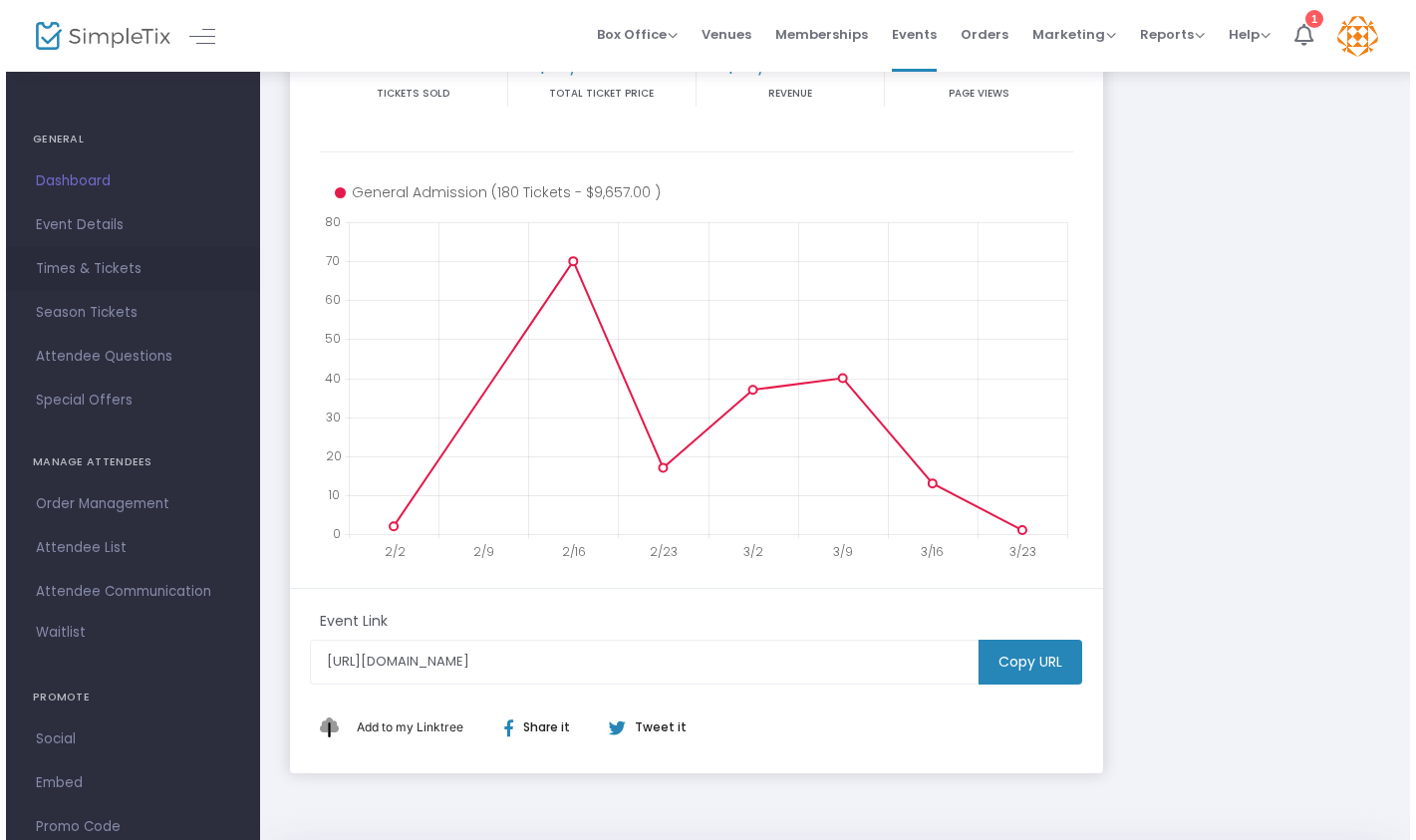 scroll, scrollTop: 0, scrollLeft: 0, axis: both 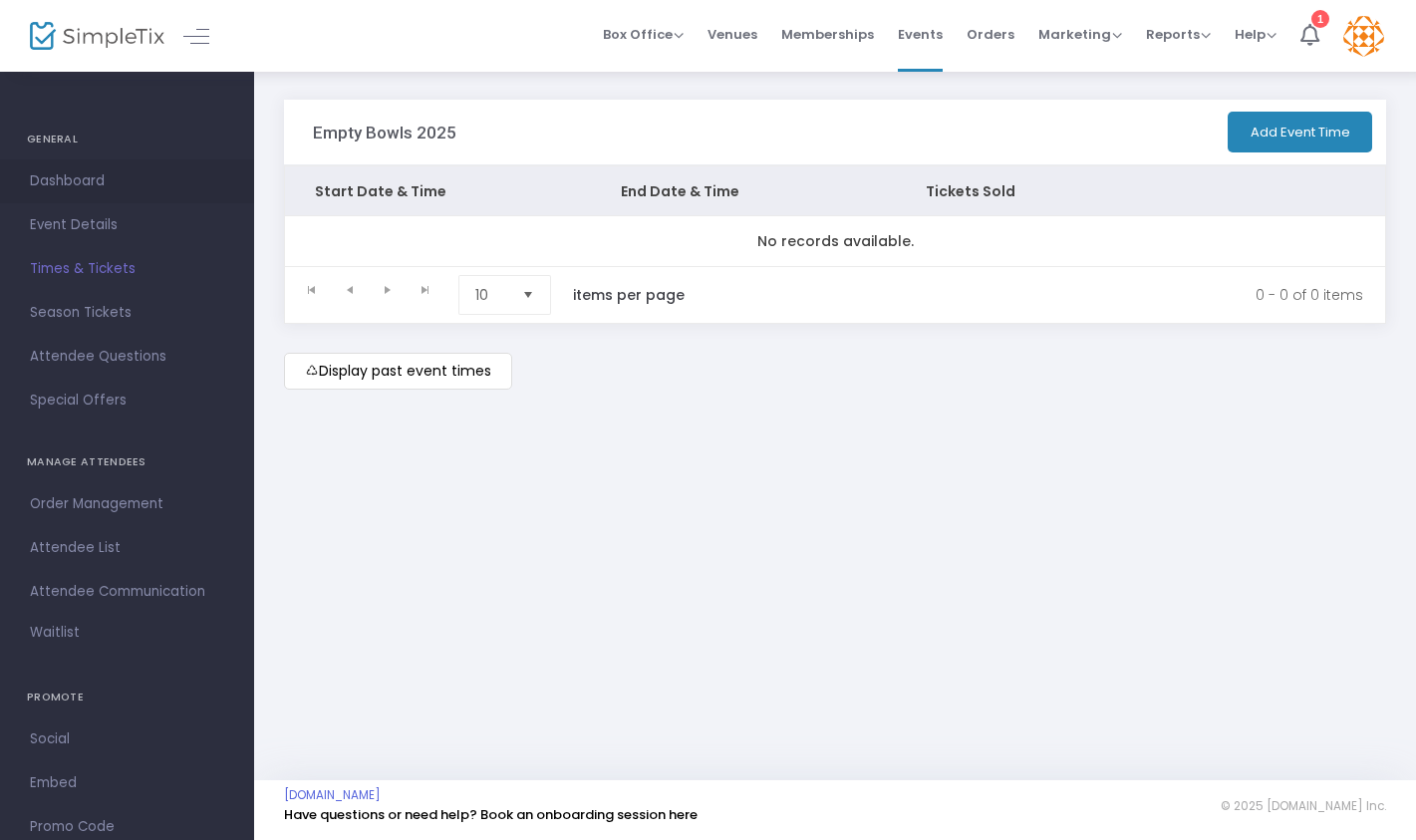 click on "Dashboard" at bounding box center (127, 181) 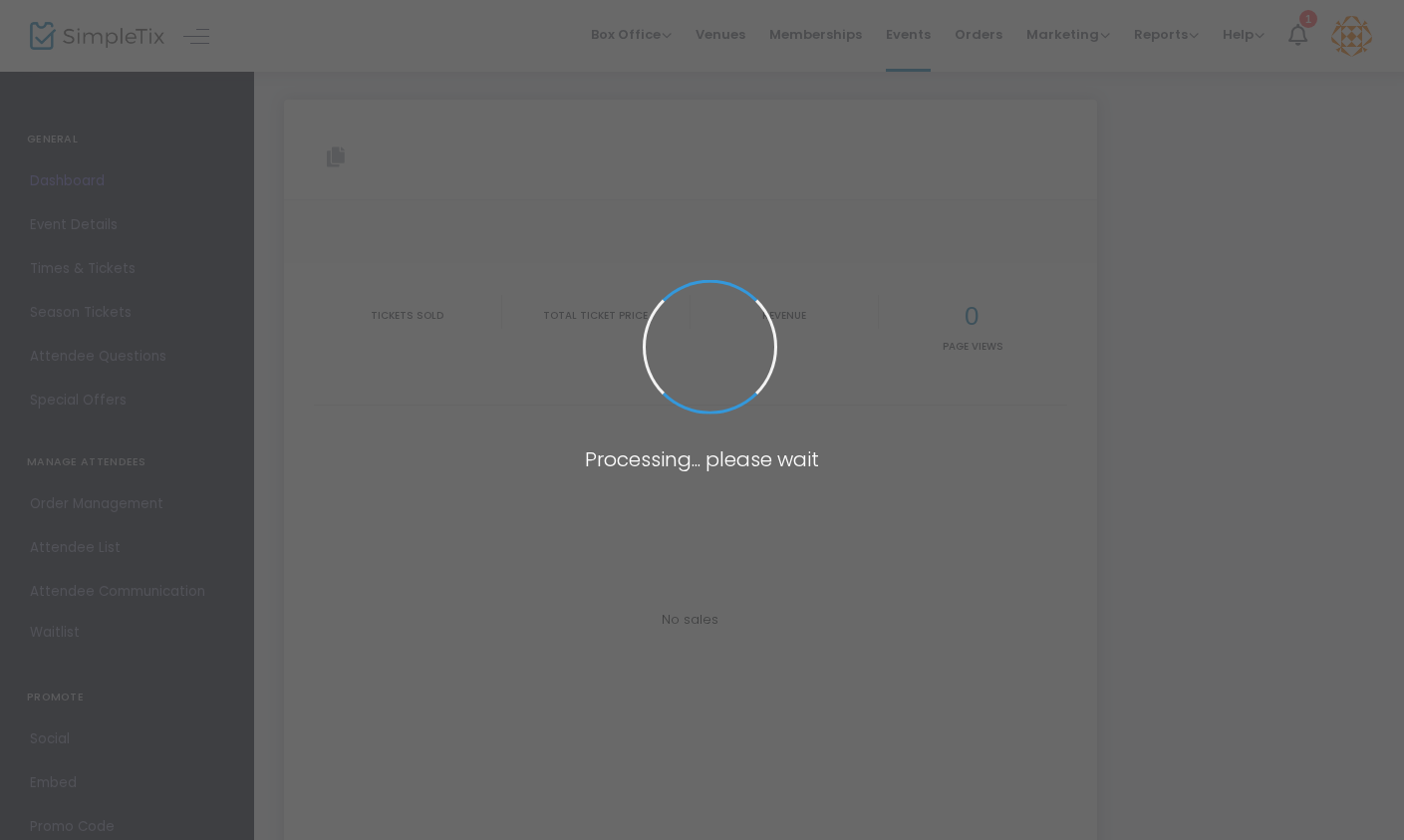 type on "https://www.simpletix.com/e/empty-bowls-2025-tickets-202823" 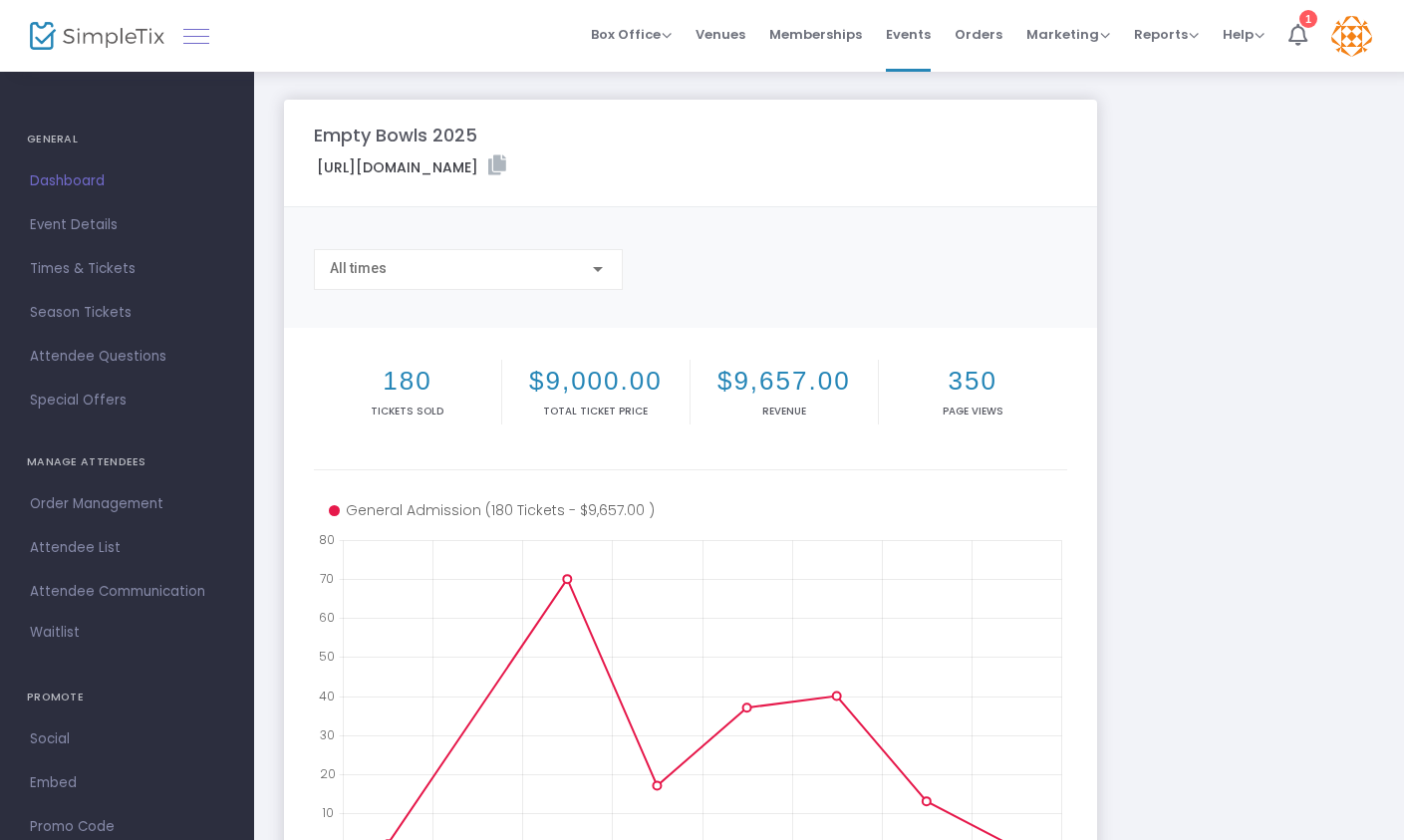 click at bounding box center [196, 36] 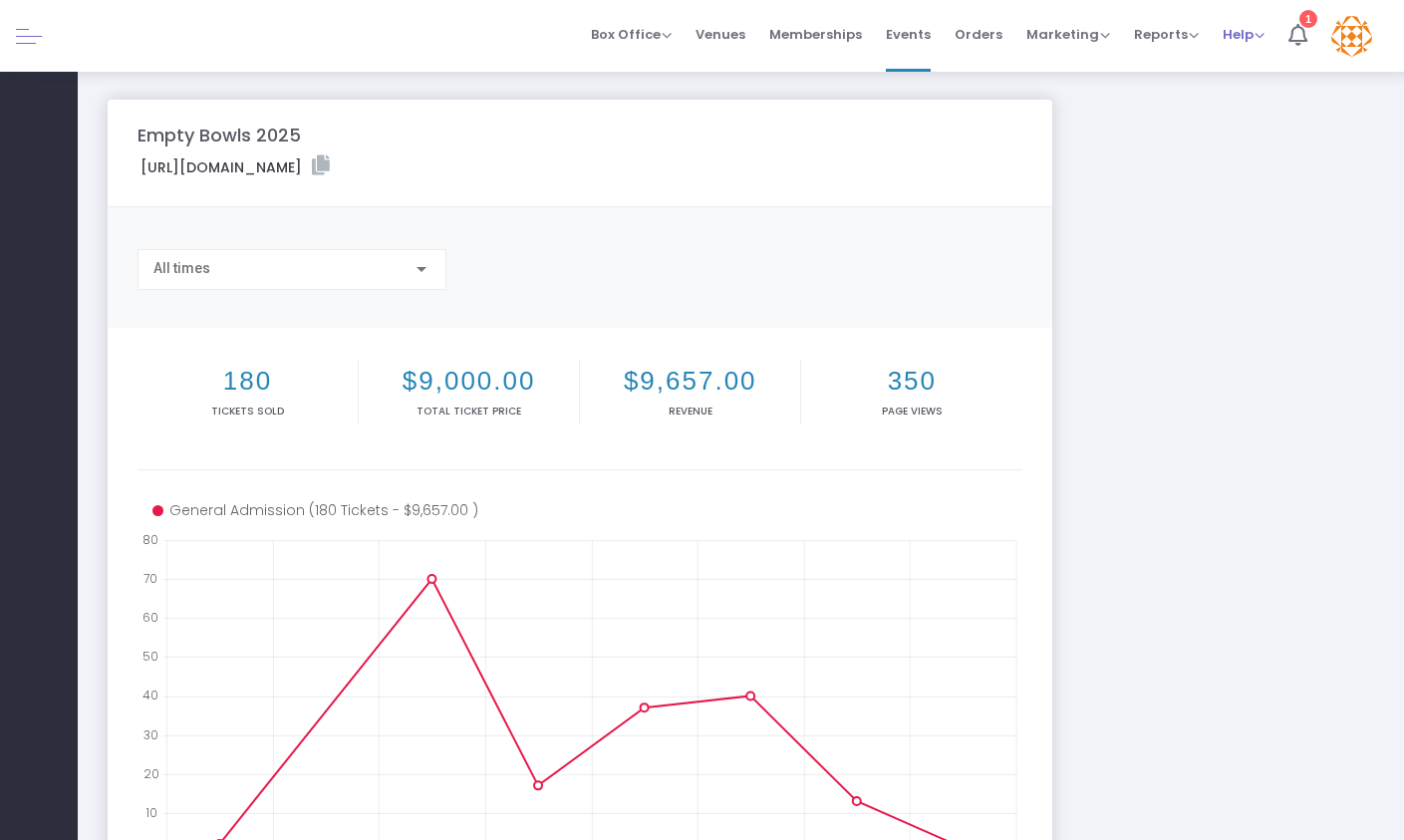 click on "Help" at bounding box center (1244, 34) 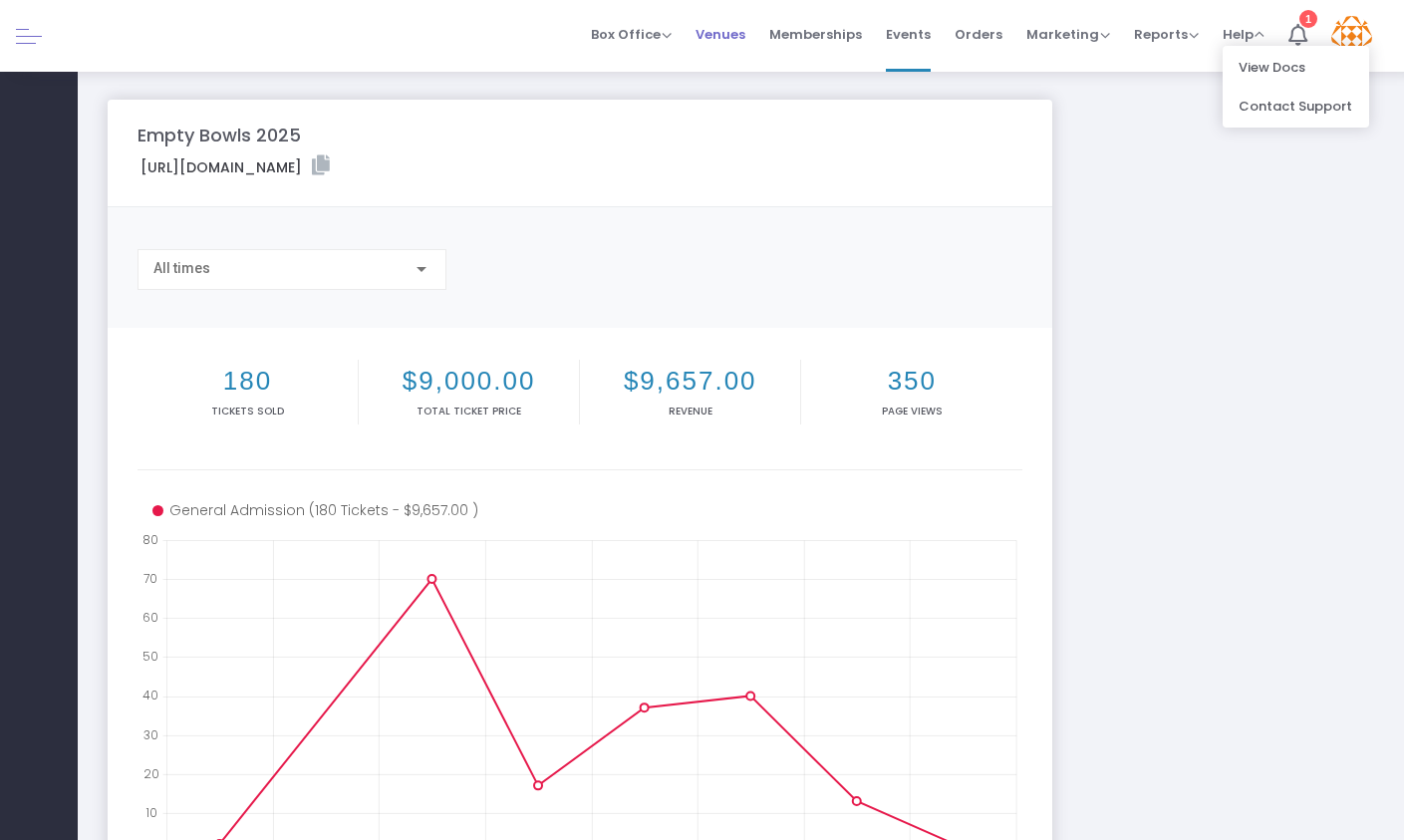 click on "Venues" at bounding box center [720, 34] 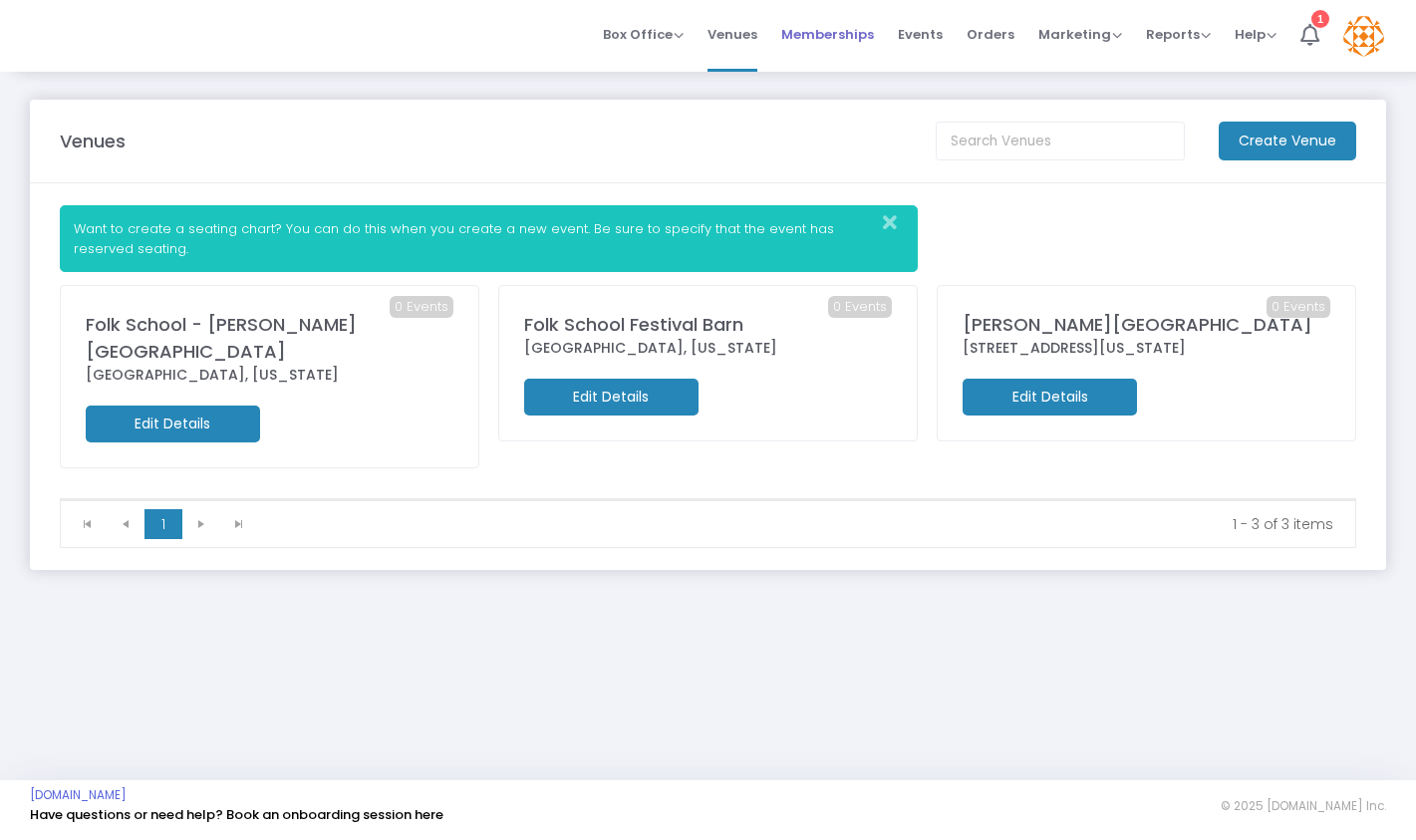 click on "Memberships" at bounding box center (827, 34) 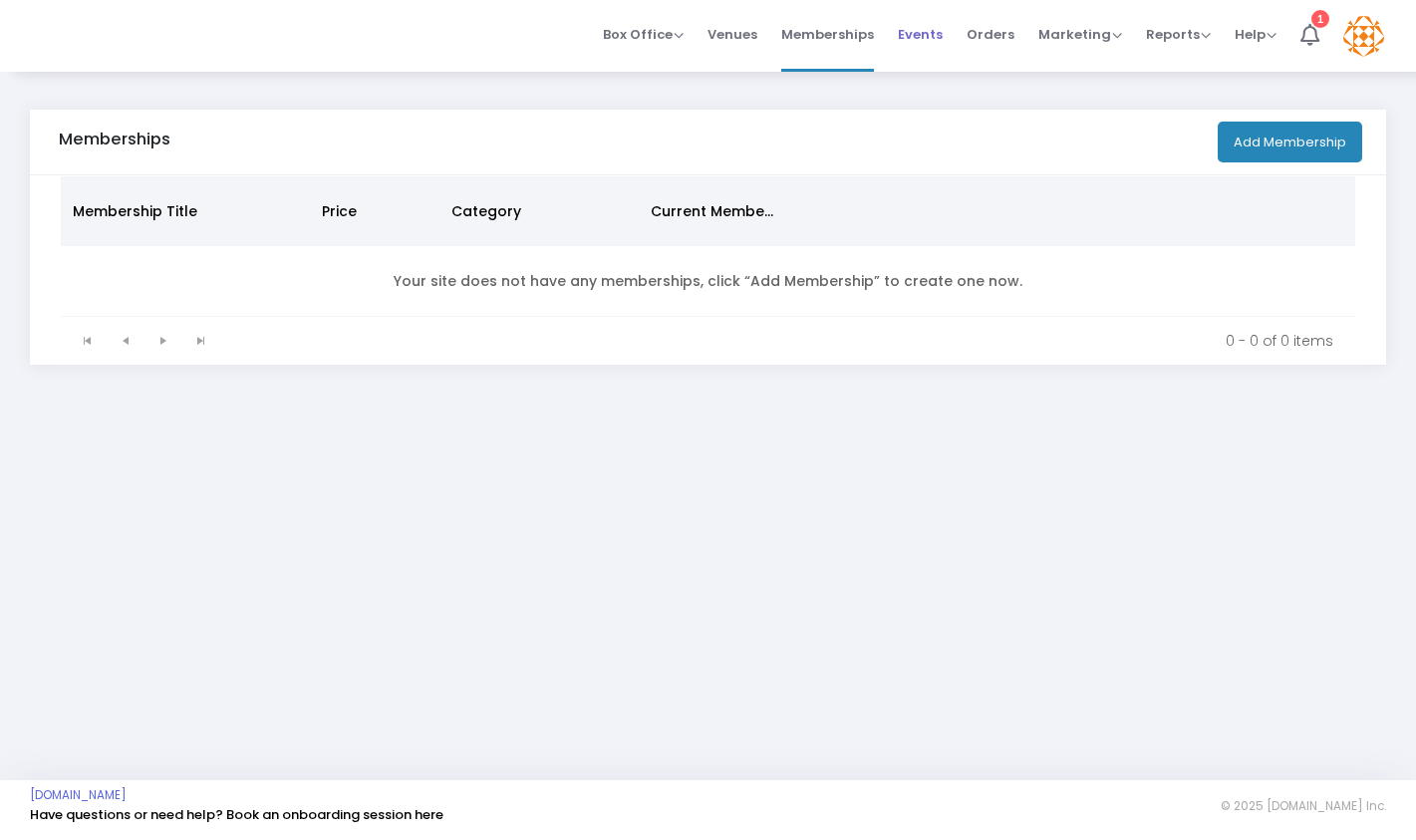 click on "Events" at bounding box center (920, 34) 